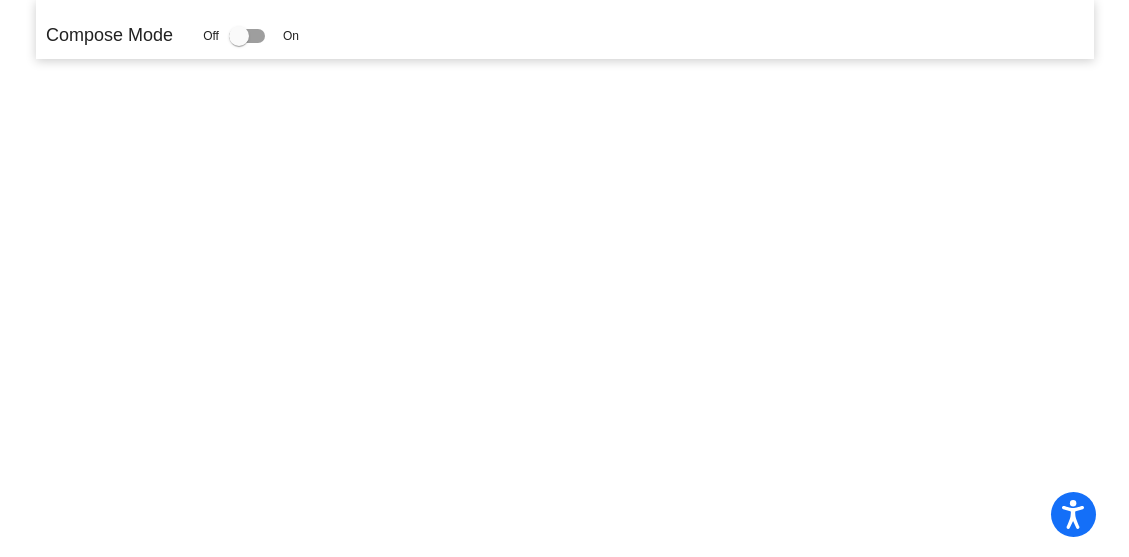 scroll, scrollTop: 0, scrollLeft: 0, axis: both 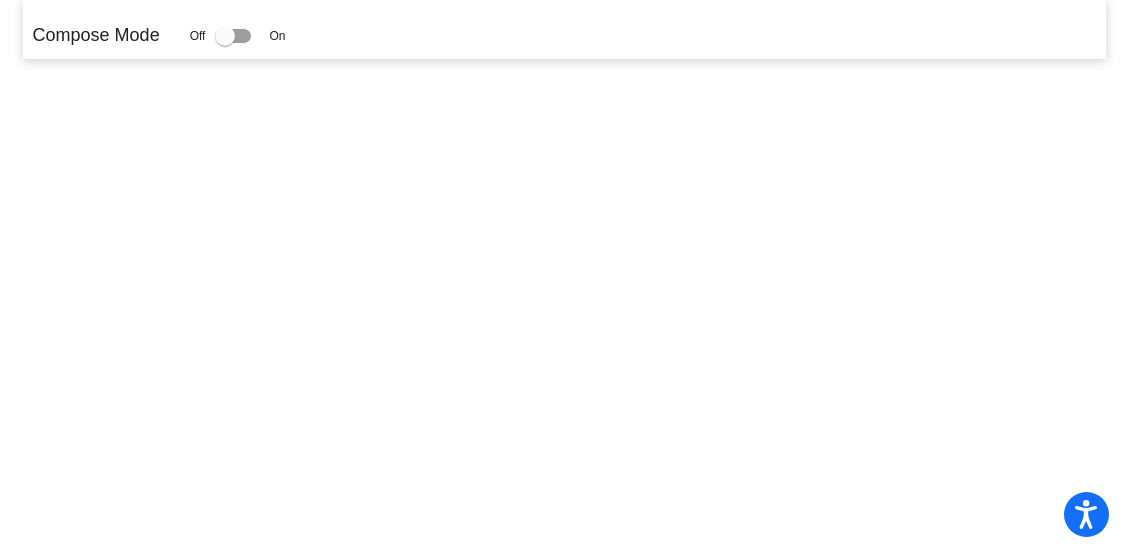click 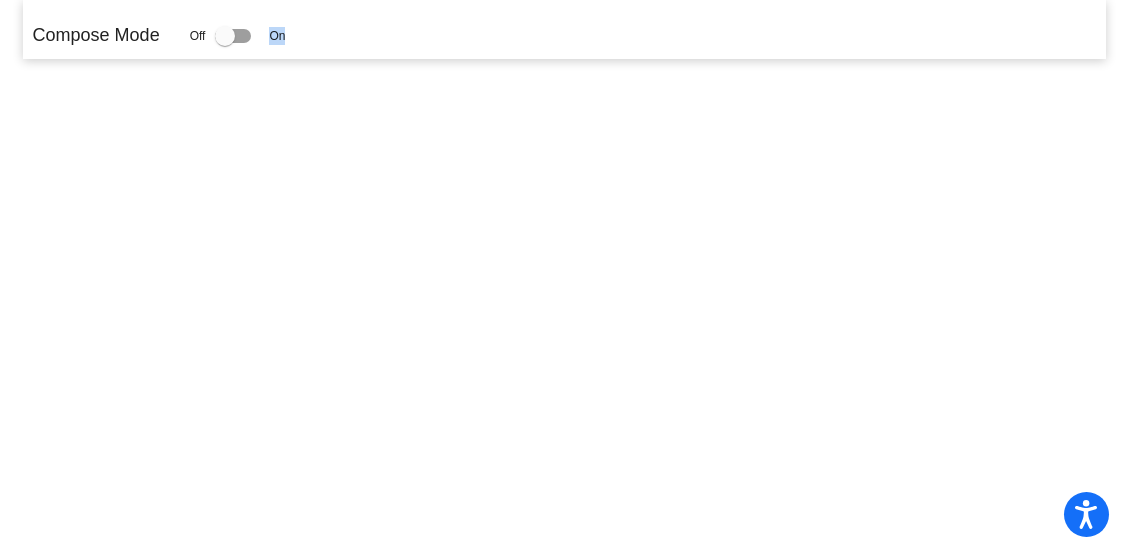 drag, startPoint x: 229, startPoint y: 33, endPoint x: 295, endPoint y: 30, distance: 66.068146 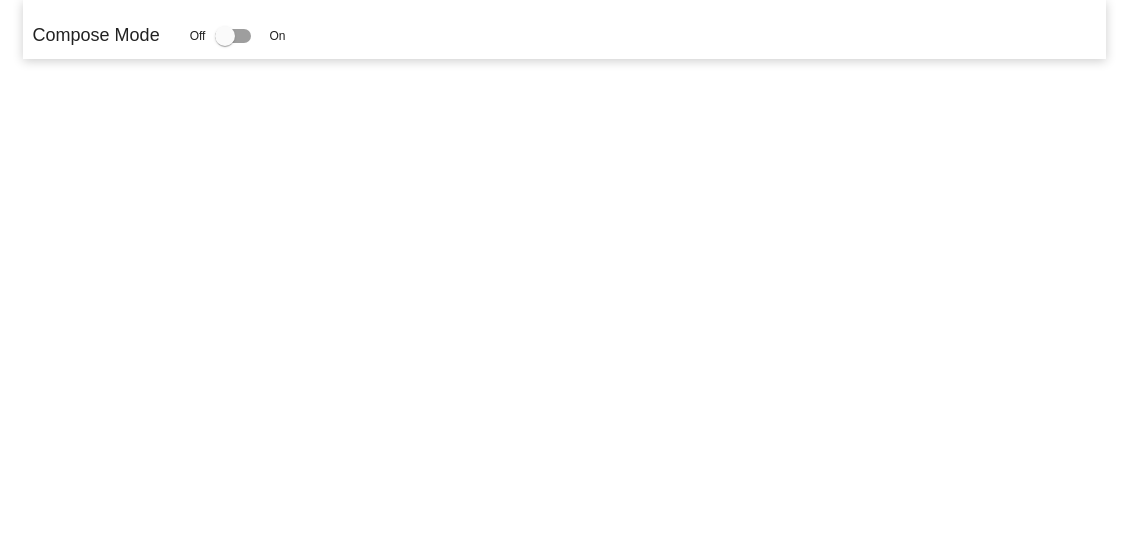 scroll, scrollTop: 0, scrollLeft: 0, axis: both 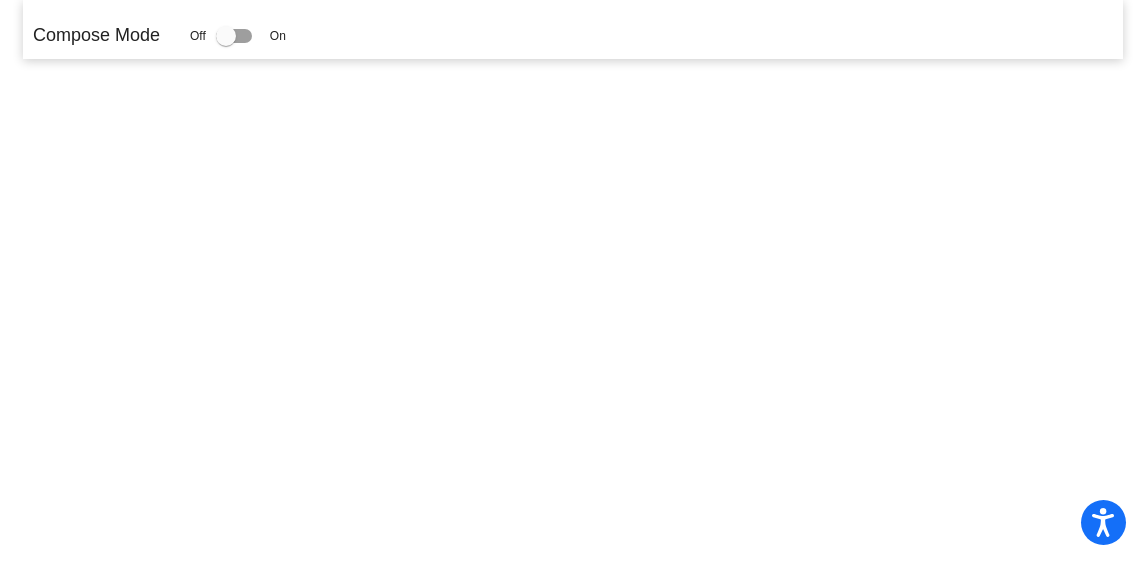 click 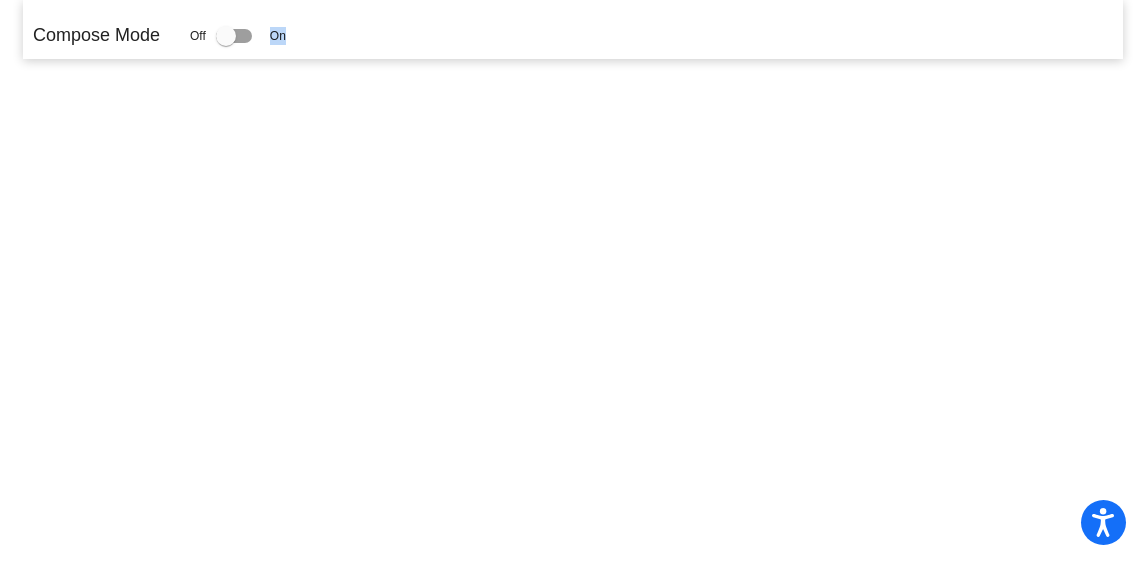 drag, startPoint x: 227, startPoint y: 38, endPoint x: 301, endPoint y: 39, distance: 74.00676 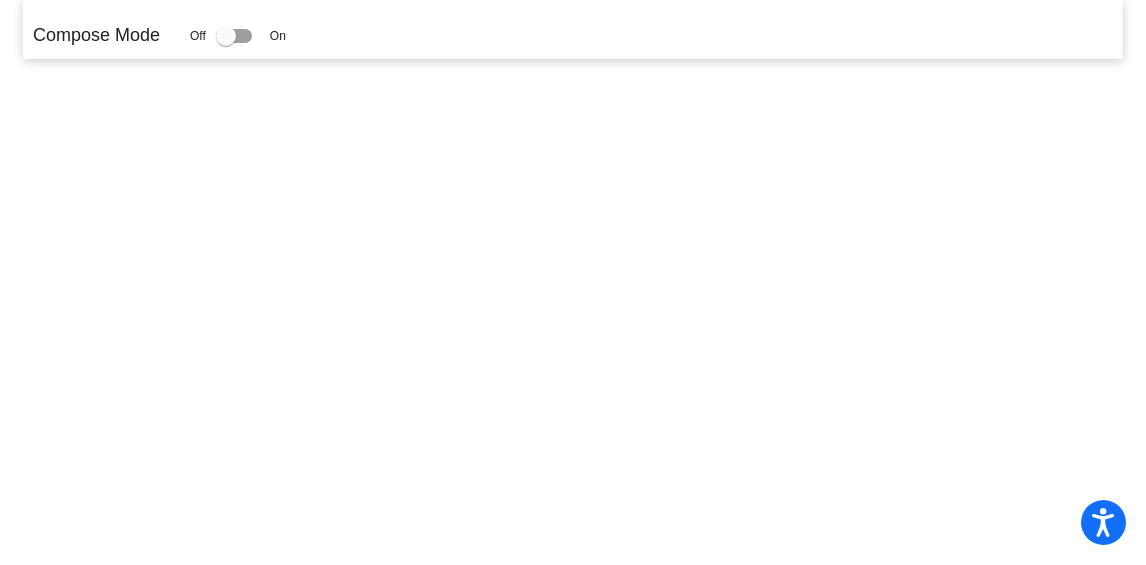 click on "Off" 